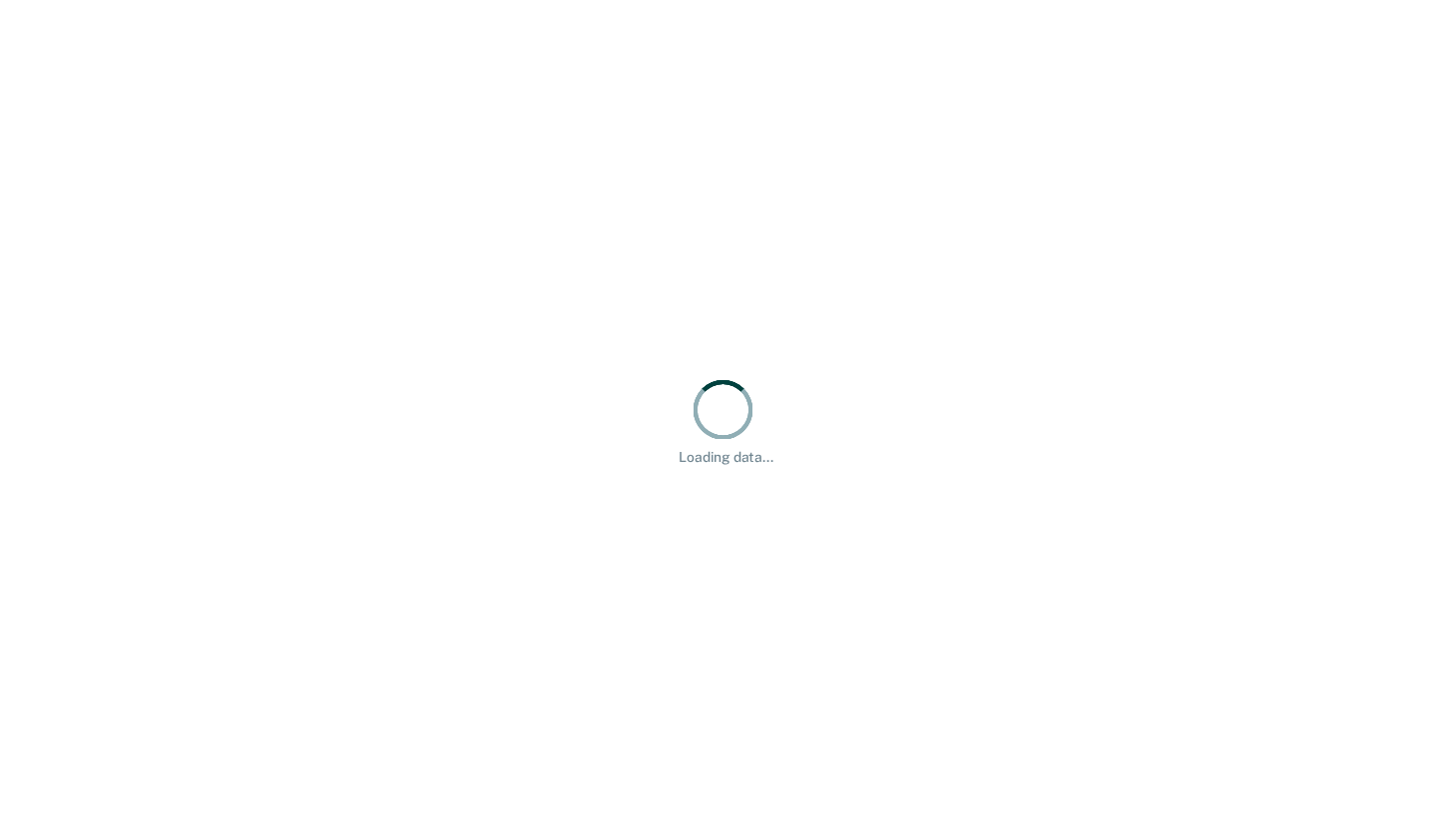 scroll, scrollTop: 0, scrollLeft: 0, axis: both 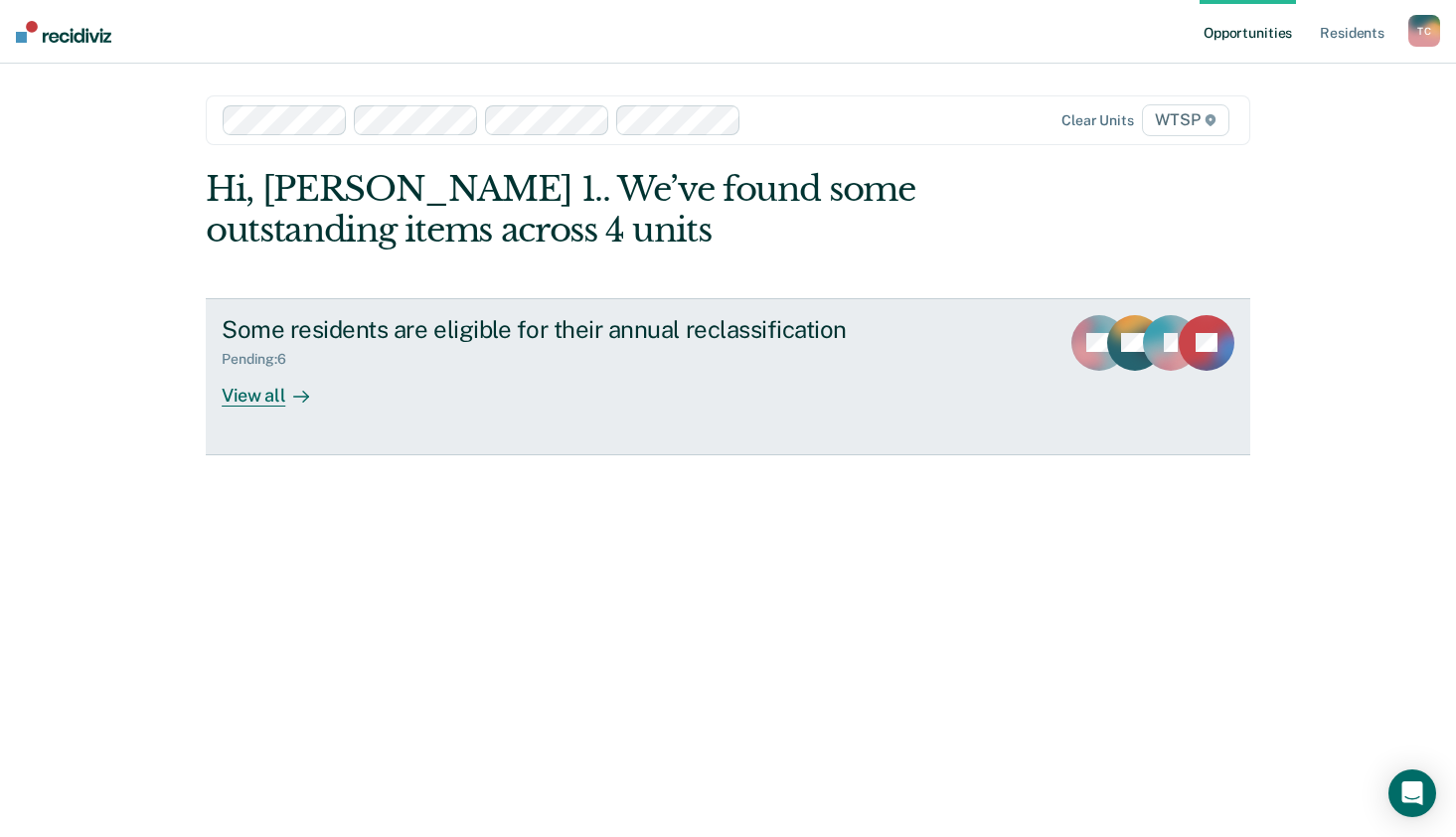 click on "View all" at bounding box center (277, 387) 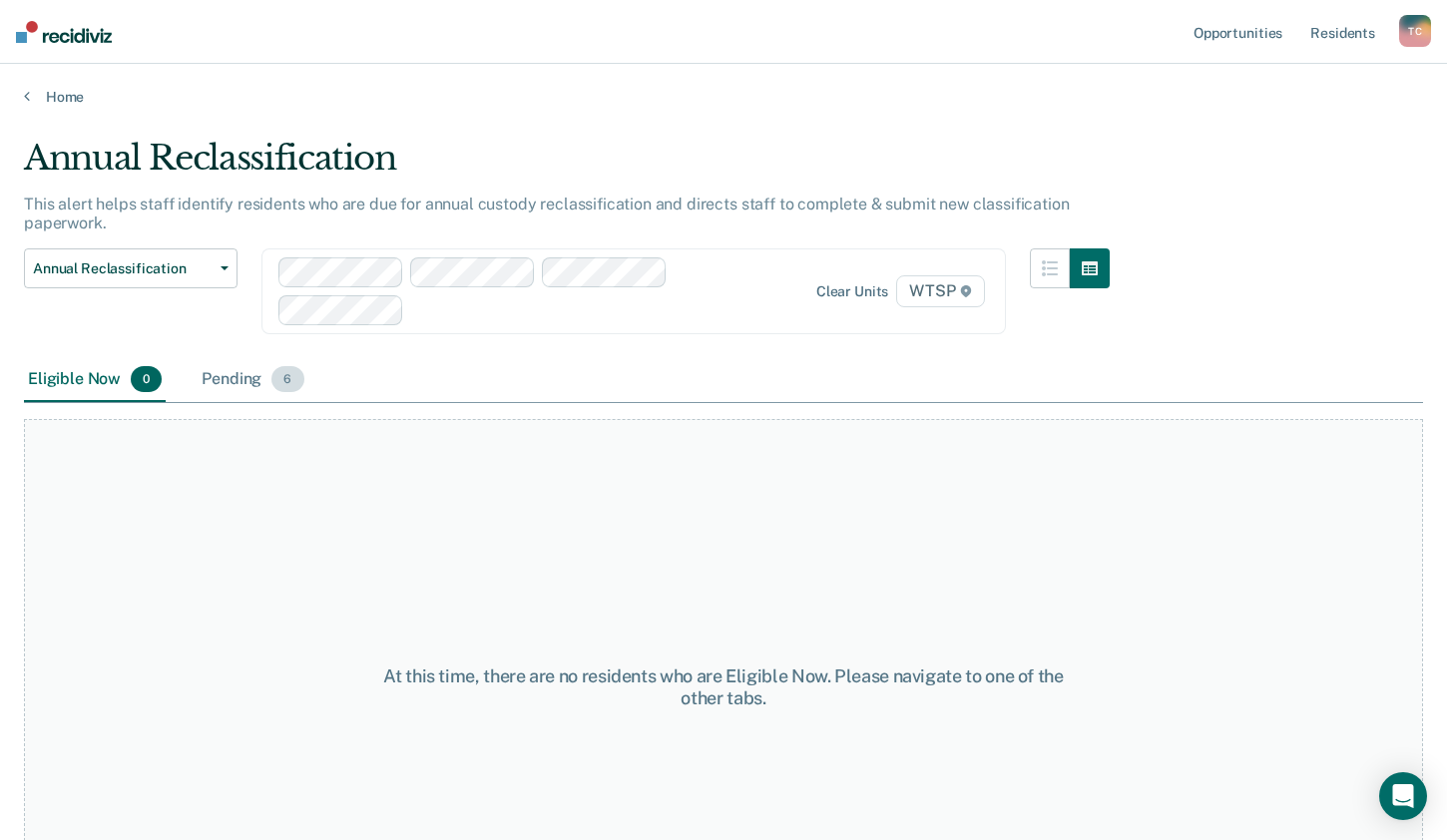 click on "Pending 6" at bounding box center [252, 380] 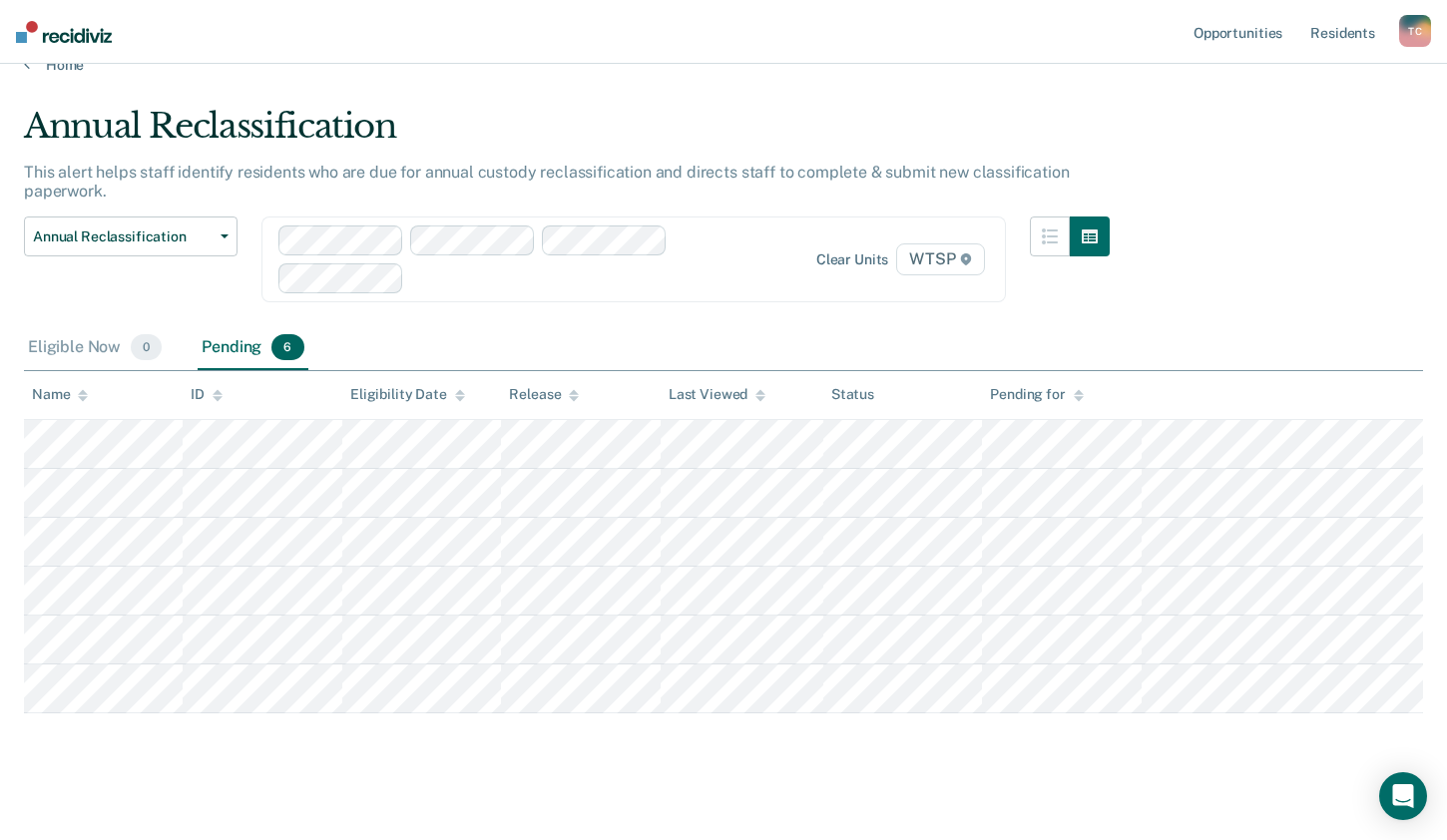 scroll, scrollTop: 49, scrollLeft: 0, axis: vertical 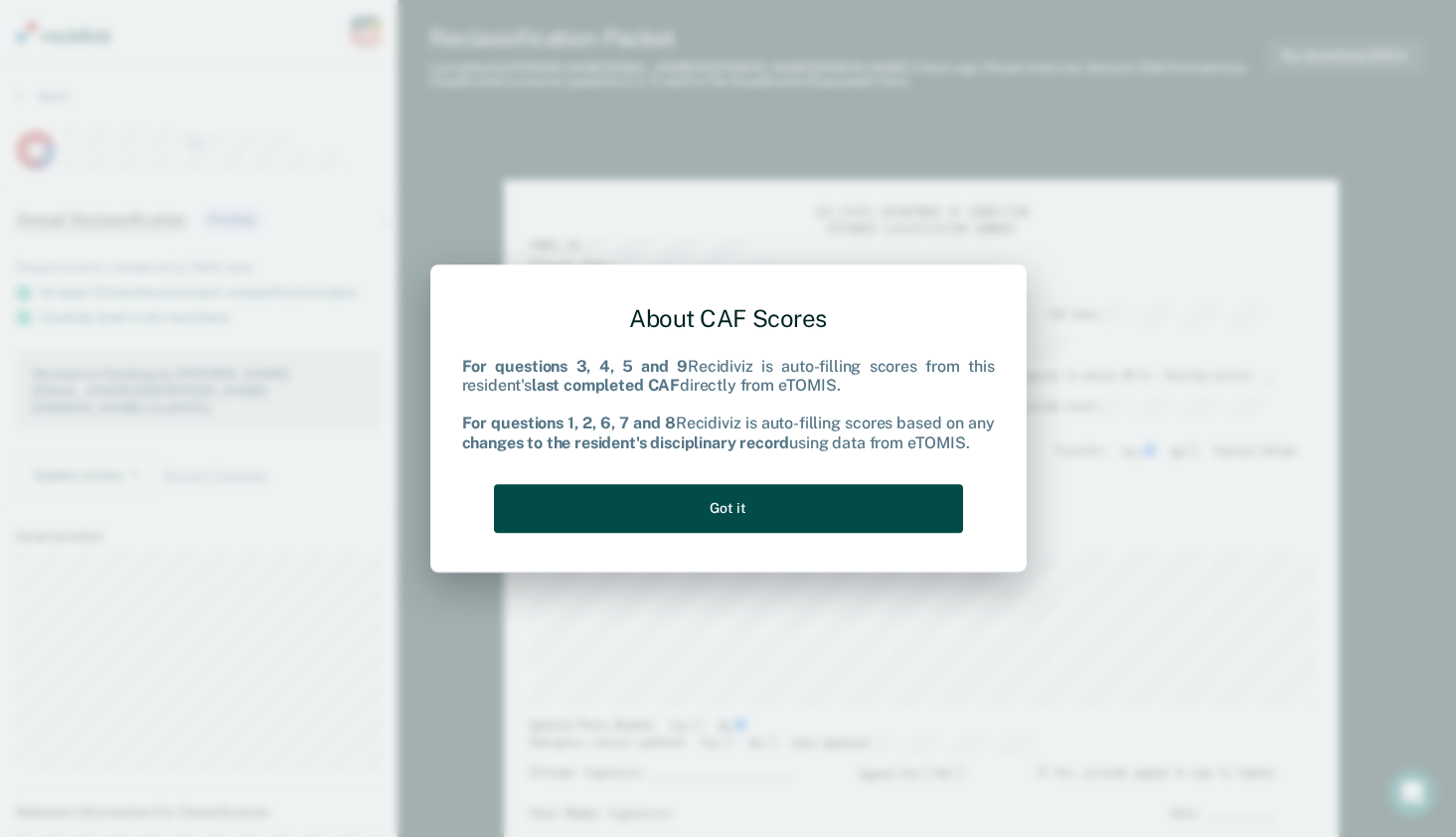 click on "Got it" at bounding box center (728, 508) 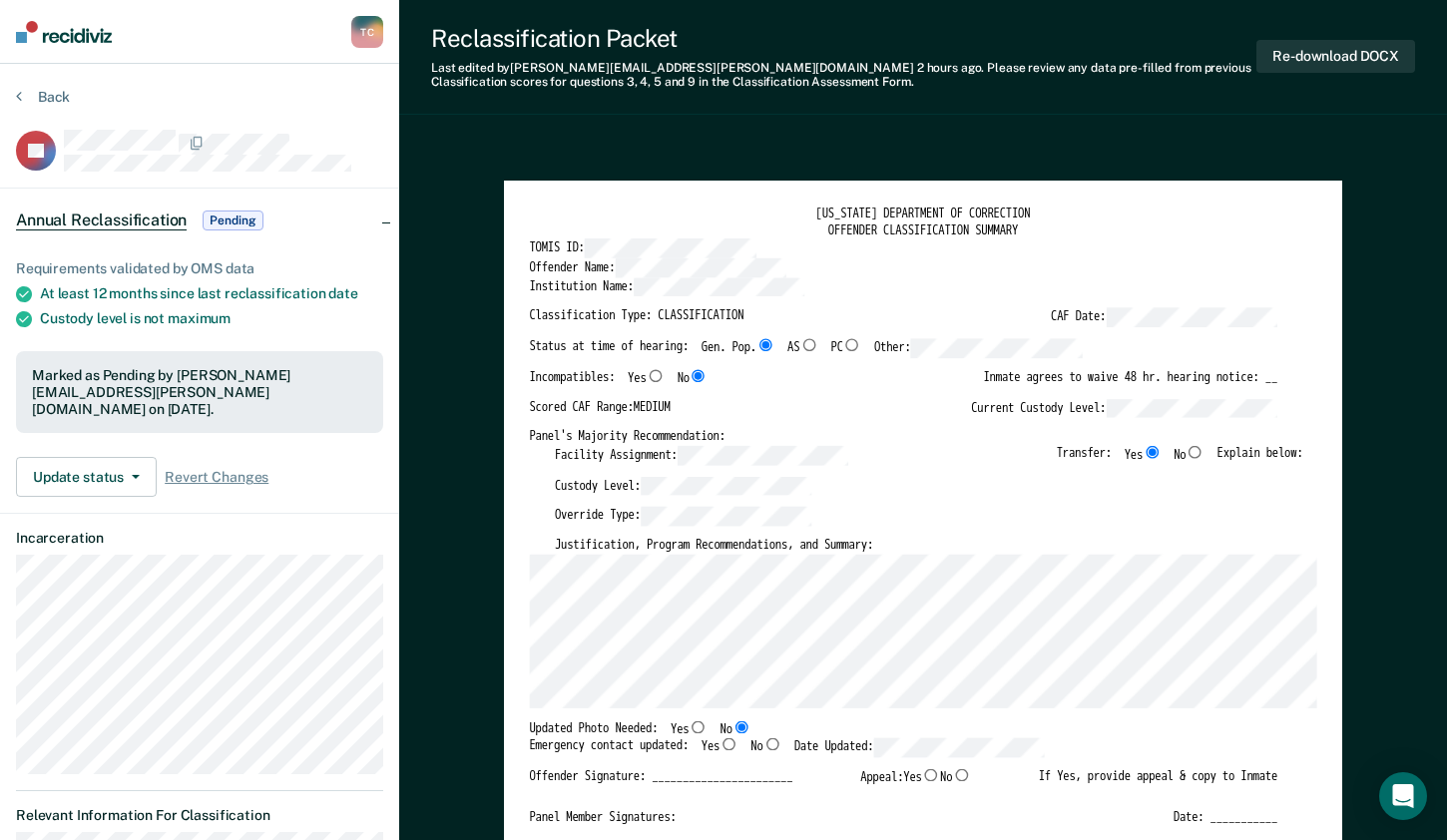 click on "[US_STATE] DEPARTMENT OF CORRECTION OFFENDER CLASSIFICATION SUMMARY TOMIS ID:  Offender Name:  Institution Name:  Classification Type: CLASSIFICATION CAF Date:  Status at time of hearing: Gen. Pop. AS PC Other:   Incompatibles: Yes No Inmate agrees to waive 48 hr. hearing notice: __ Scored CAF Range: MEDIUM Current Custody Level:  Panel's Majority Recommendation: Facility Assignment: Transfer: Yes No Explain below: Custody Level:  Override Type:  Justification, Program Recommendations, and Summary: Updated Photo Needed: Yes No Emergency contact updated: Yes No Date Updated:  Offender Signature: _______________________ Appeal: Yes No If Yes, provide appeal & copy to Inmate Panel Member Signatures: Date: ___________ Chairperson Treatment Member Security Member If panel member disagrees with majority recommend, state specific reasons: Approving Authority: Signature Date Approve ___ Deny ___ If denied, reasons include:" at bounding box center [922, 725] 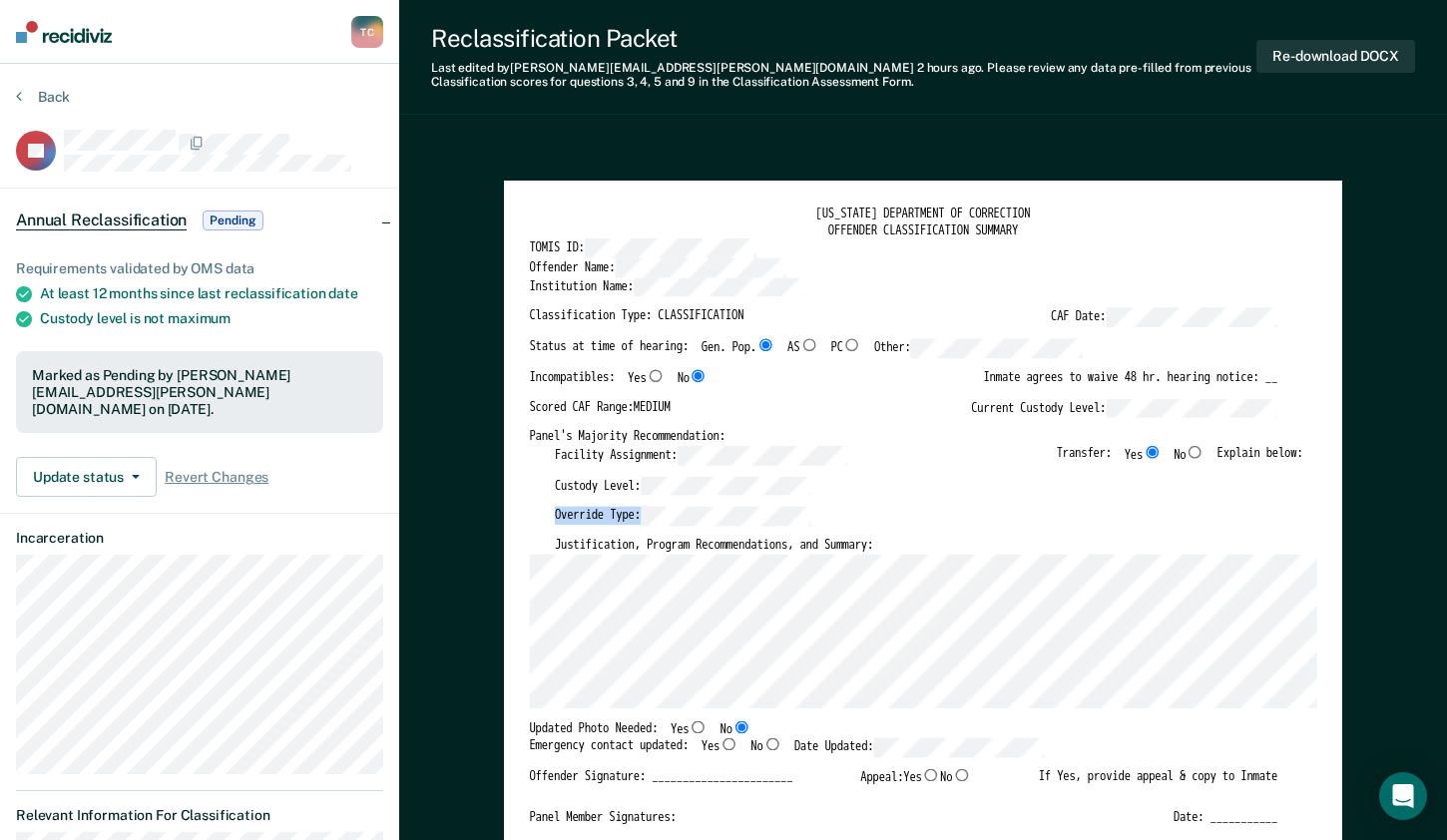 click on "Yes" at bounding box center [728, 744] 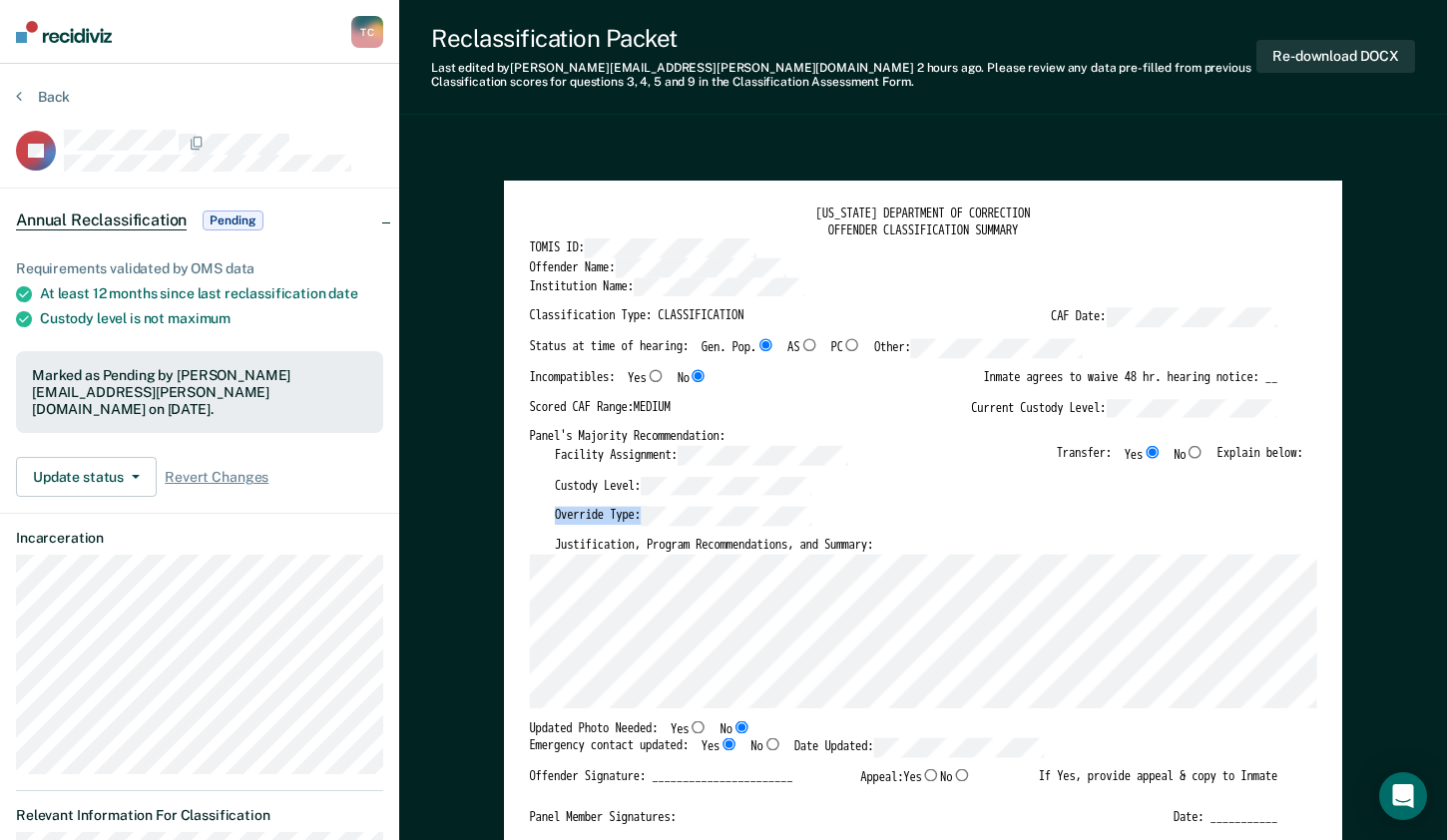 type on "x" 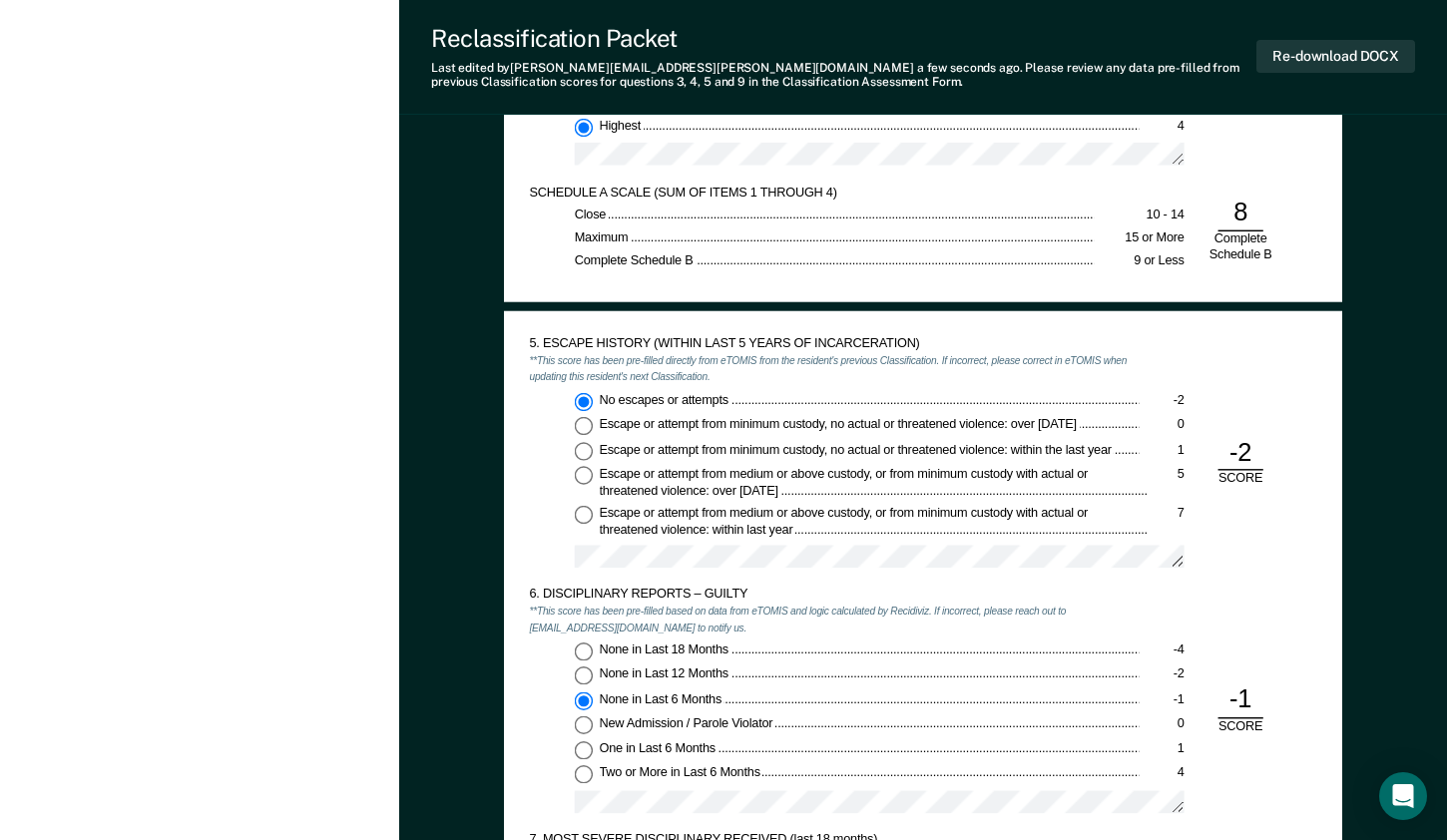 scroll, scrollTop: 2394, scrollLeft: 0, axis: vertical 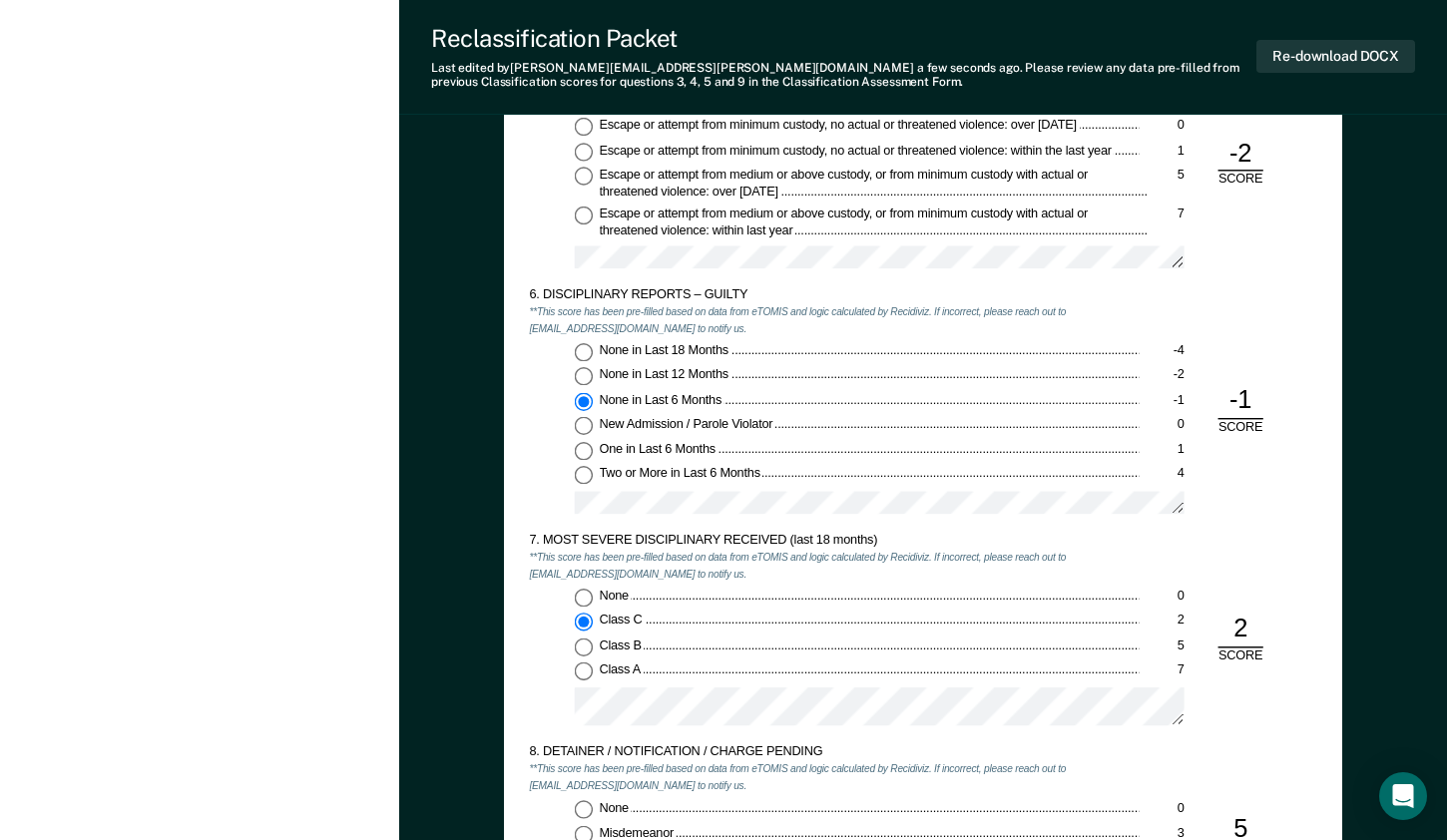 click on "Class B 5" at bounding box center (584, 647) 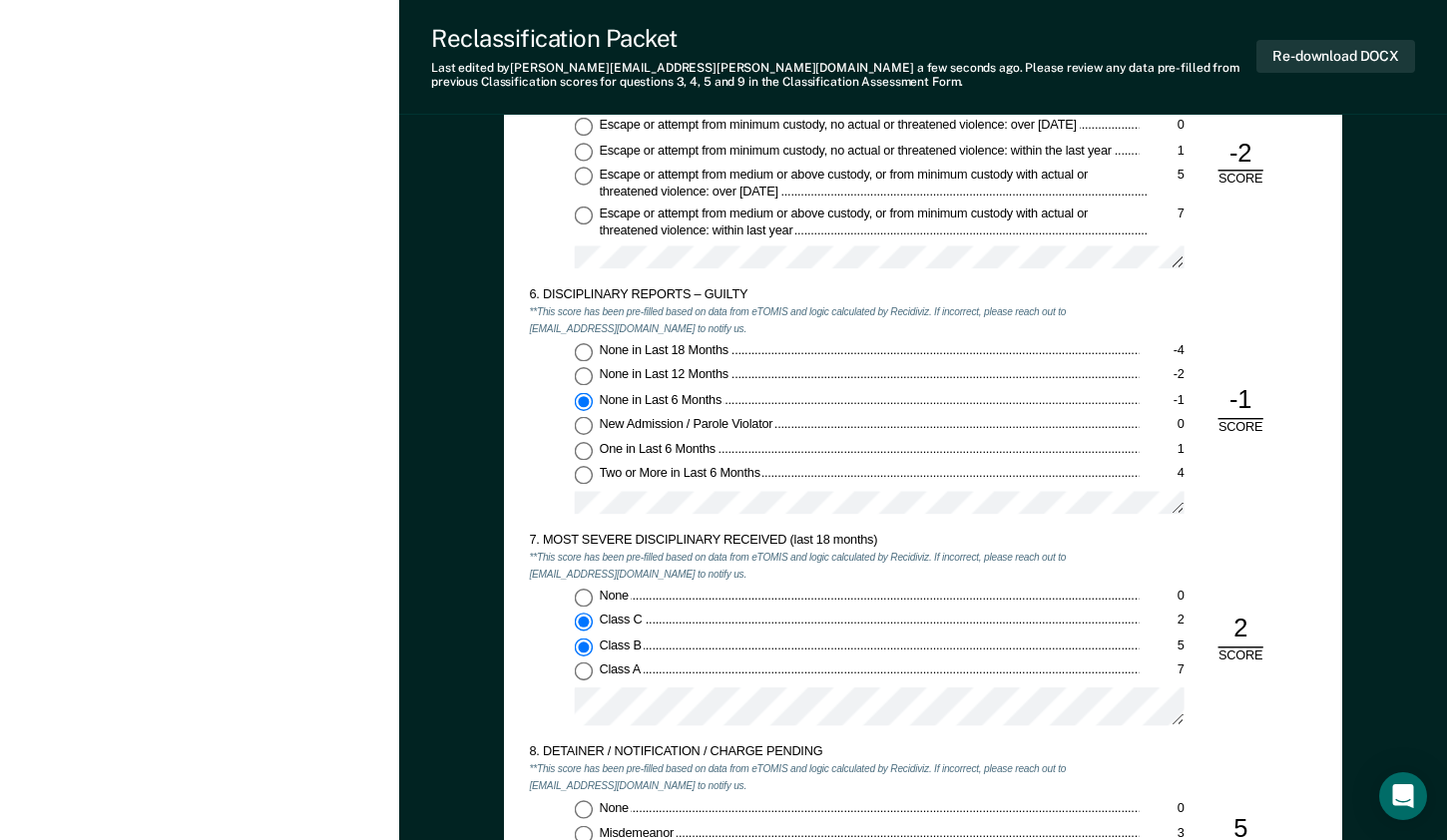 type on "x" 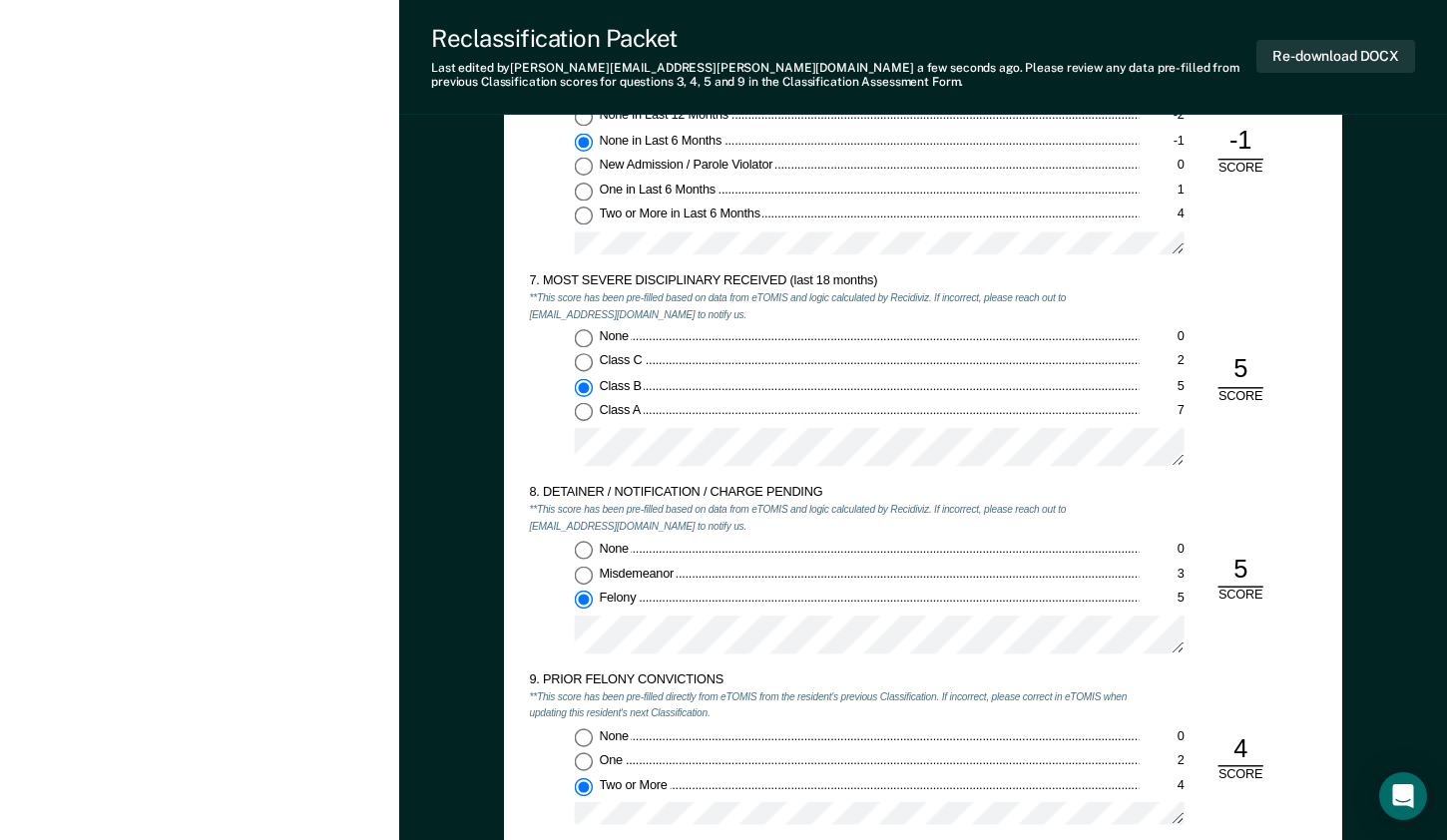 scroll, scrollTop: 2694, scrollLeft: 0, axis: vertical 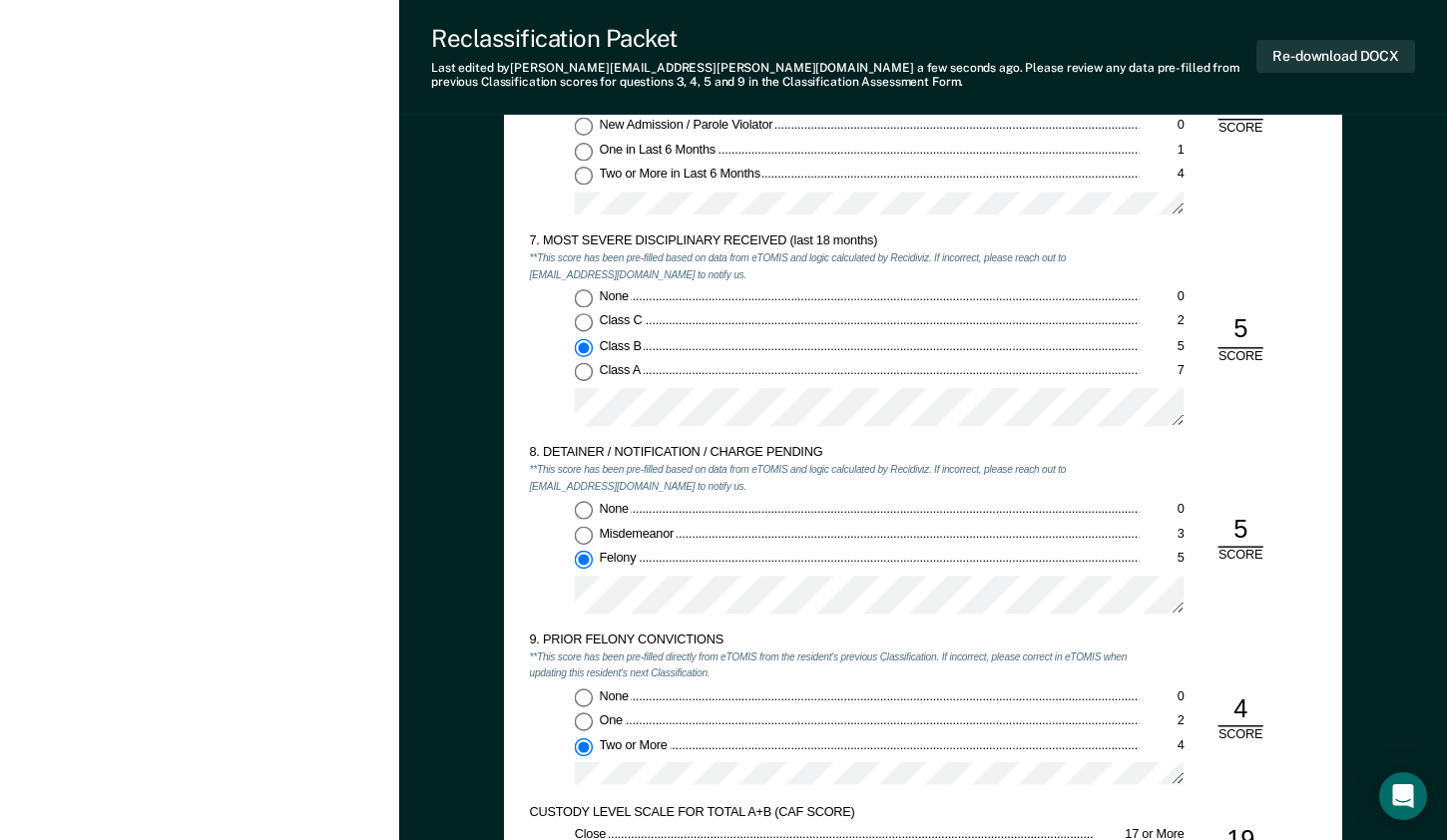 click on "8. DETAINER / NOTIFICATION / CHARGE PENDING **This score has been pre-filled based on data from eTOMIS and logic calculated by Recidiviz. If incorrect, please reach out to [EMAIL_ADDRESS][DOMAIN_NAME] to notify us. None 0 Misdemeanor 3 Felony 5" at bounding box center (833, 538) 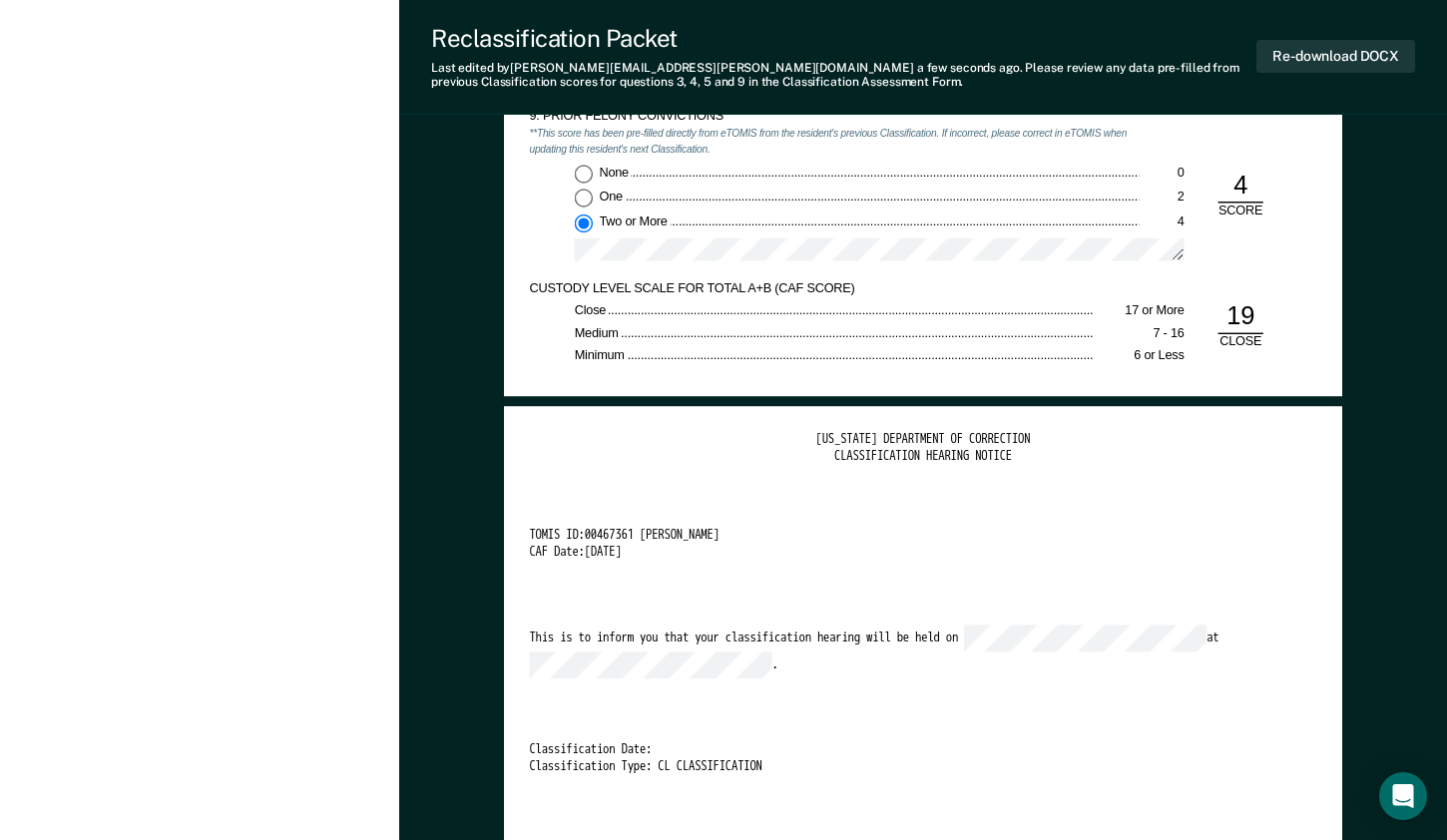 scroll, scrollTop: 3392, scrollLeft: 0, axis: vertical 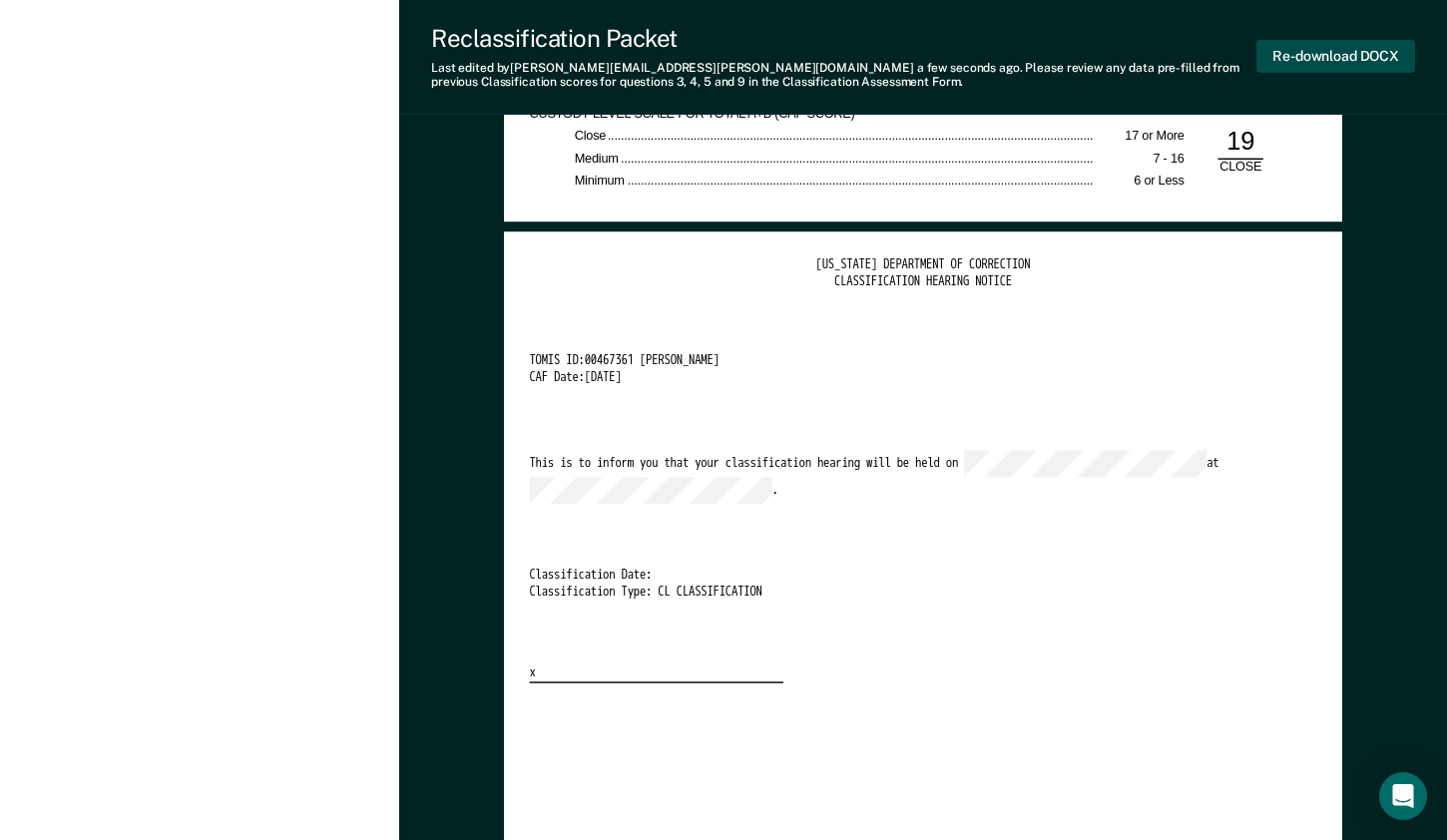 click on "Re-download DOCX" at bounding box center [1335, 56] 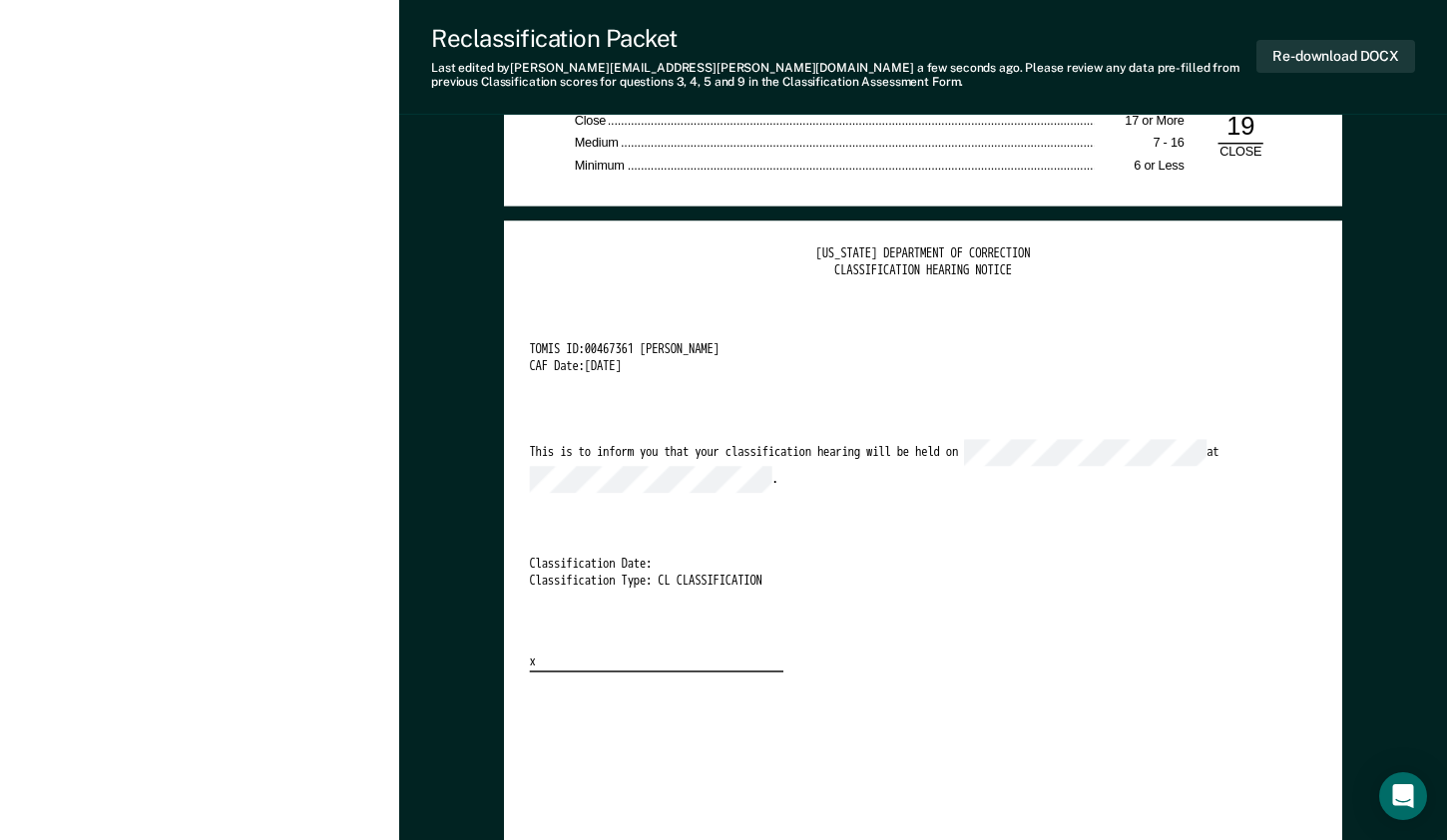 click on "Classification Date:" at bounding box center [903, 566] 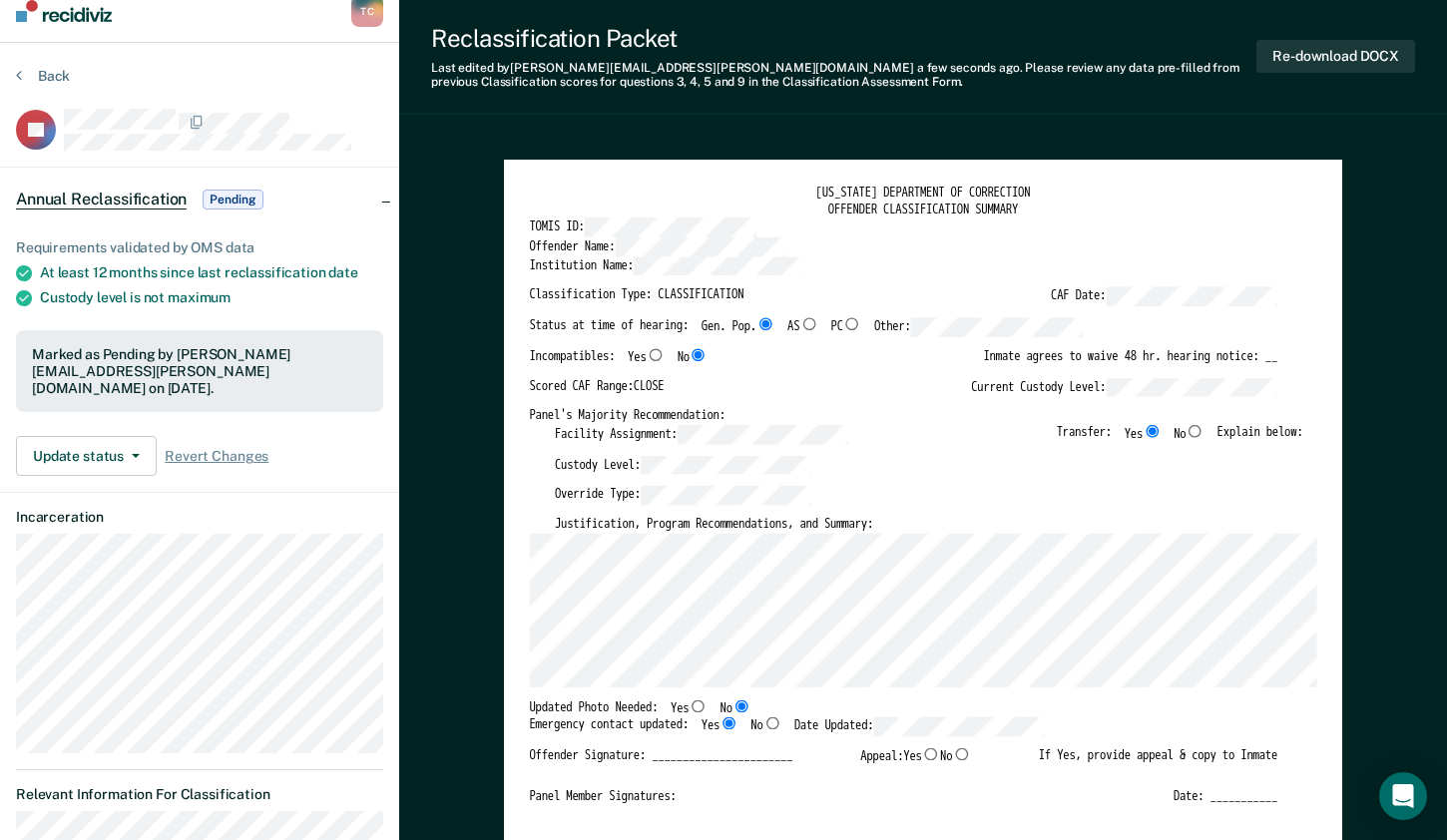 scroll, scrollTop: 0, scrollLeft: 0, axis: both 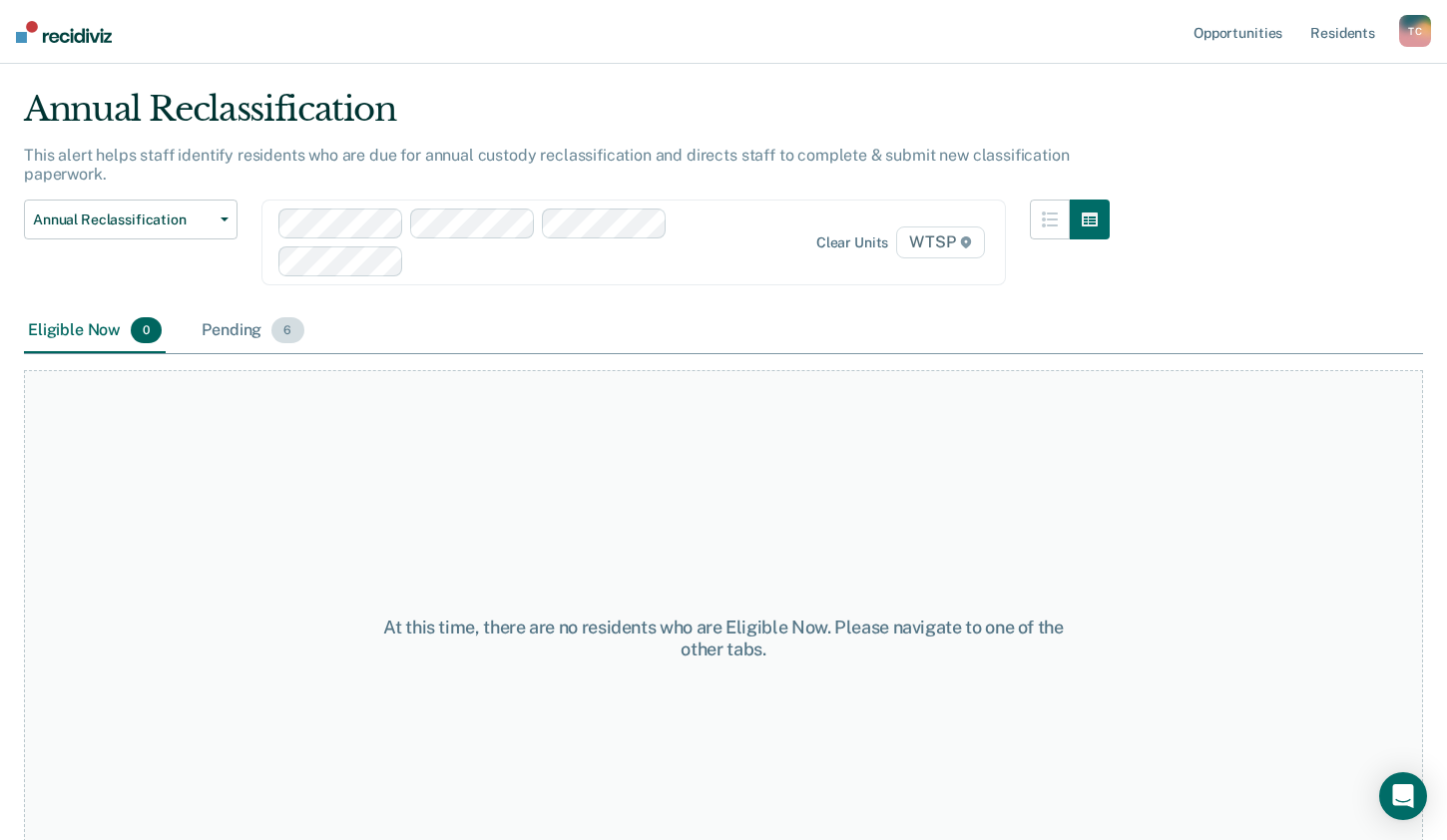 click on "Pending 6" at bounding box center (252, 331) 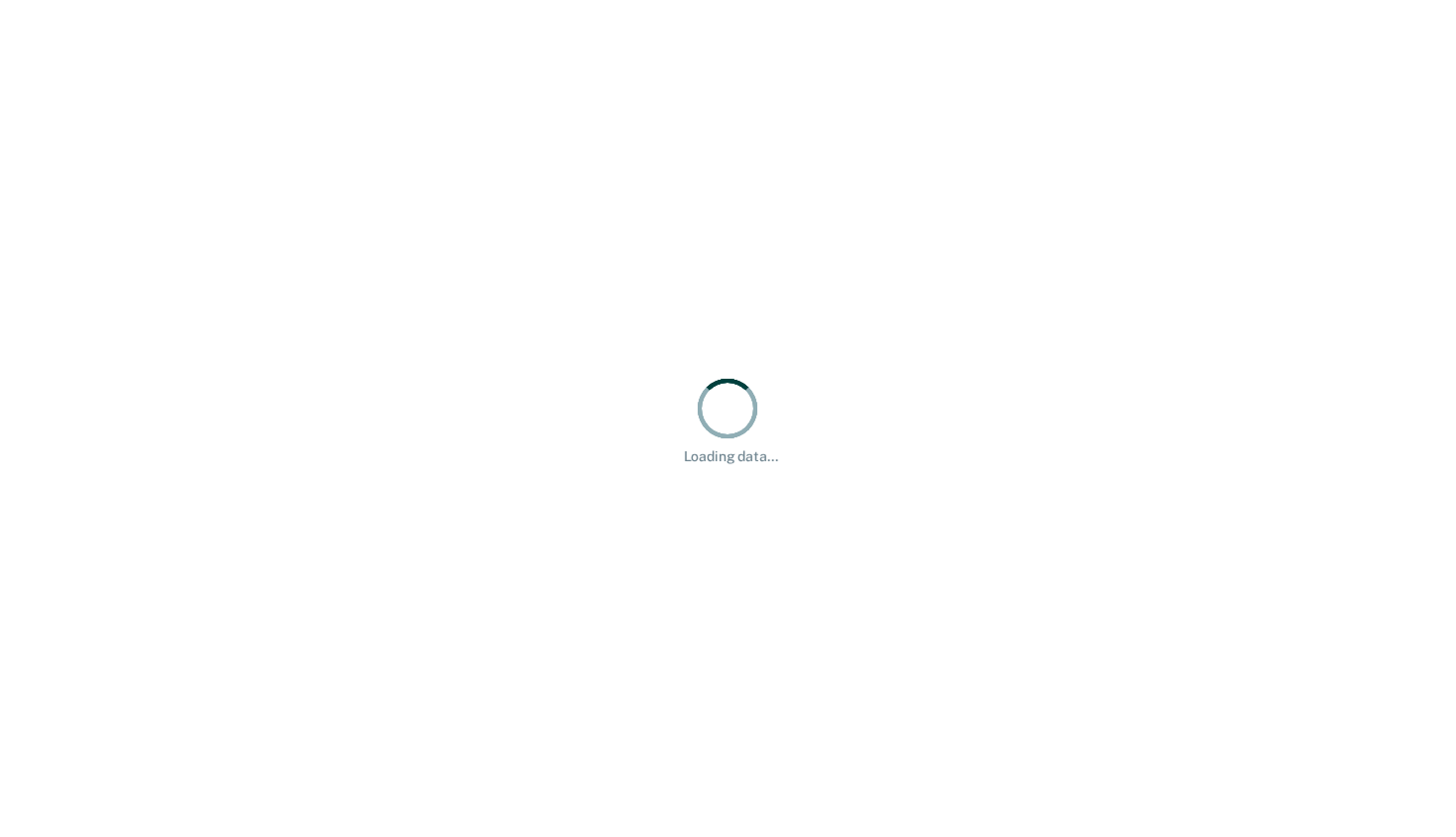 scroll, scrollTop: 0, scrollLeft: 0, axis: both 